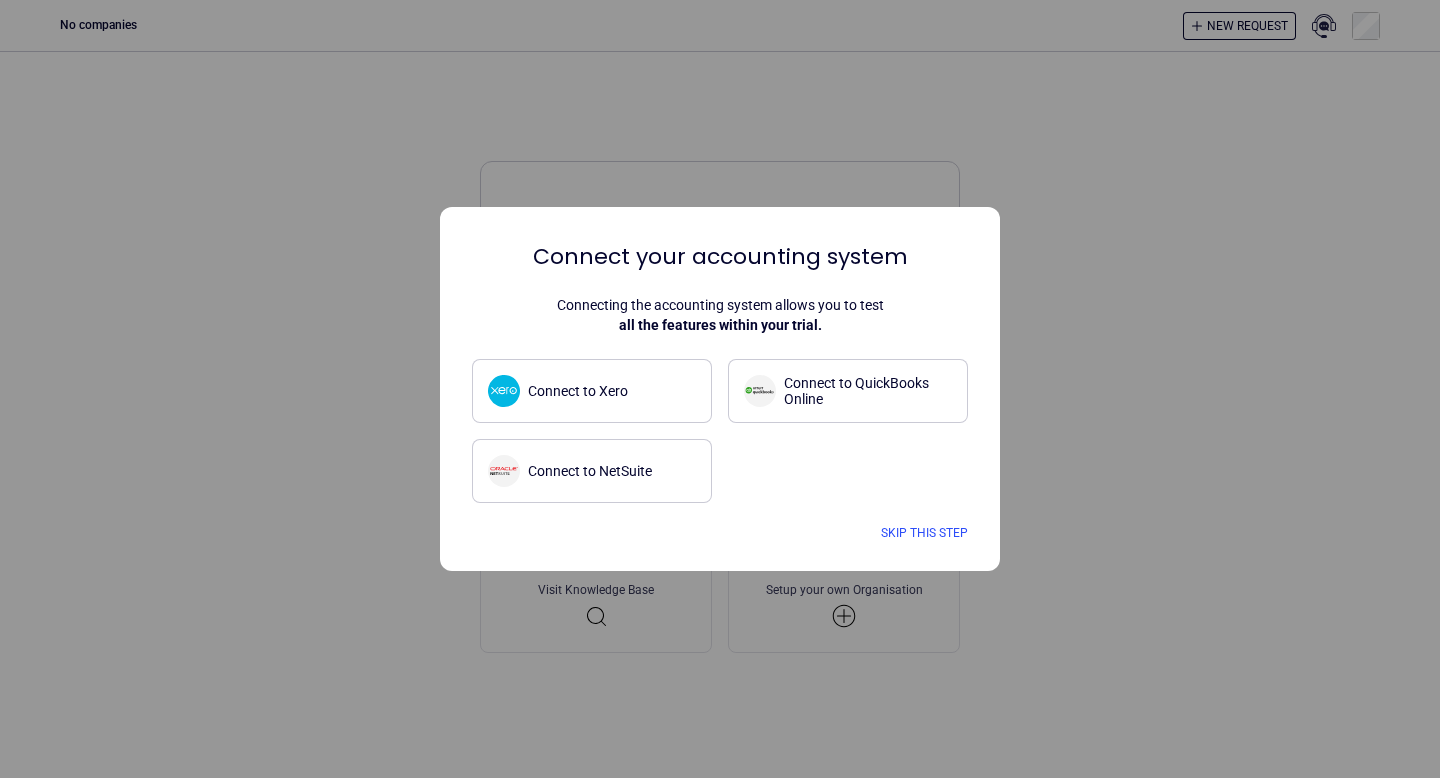 scroll, scrollTop: 0, scrollLeft: 0, axis: both 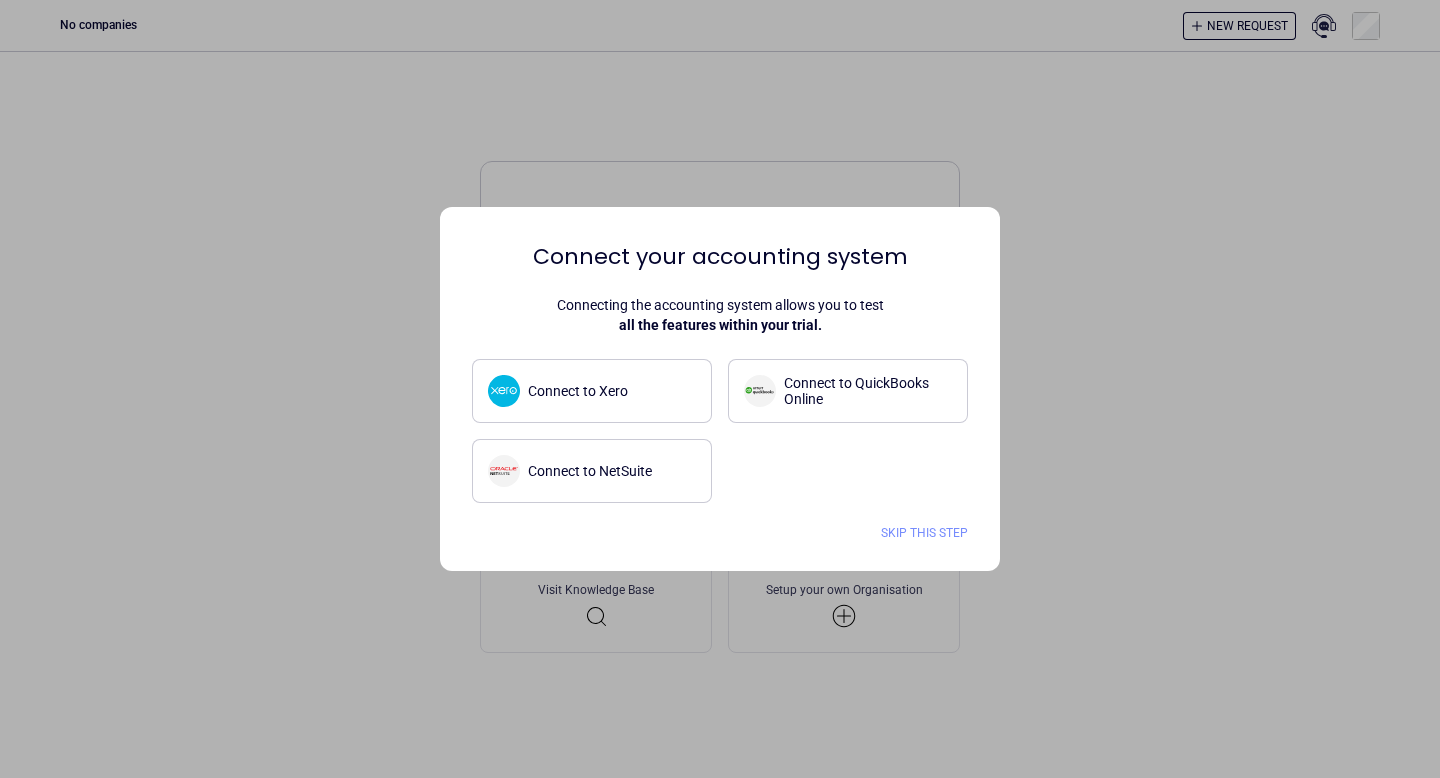 click on "Skip this step" at bounding box center [924, 533] 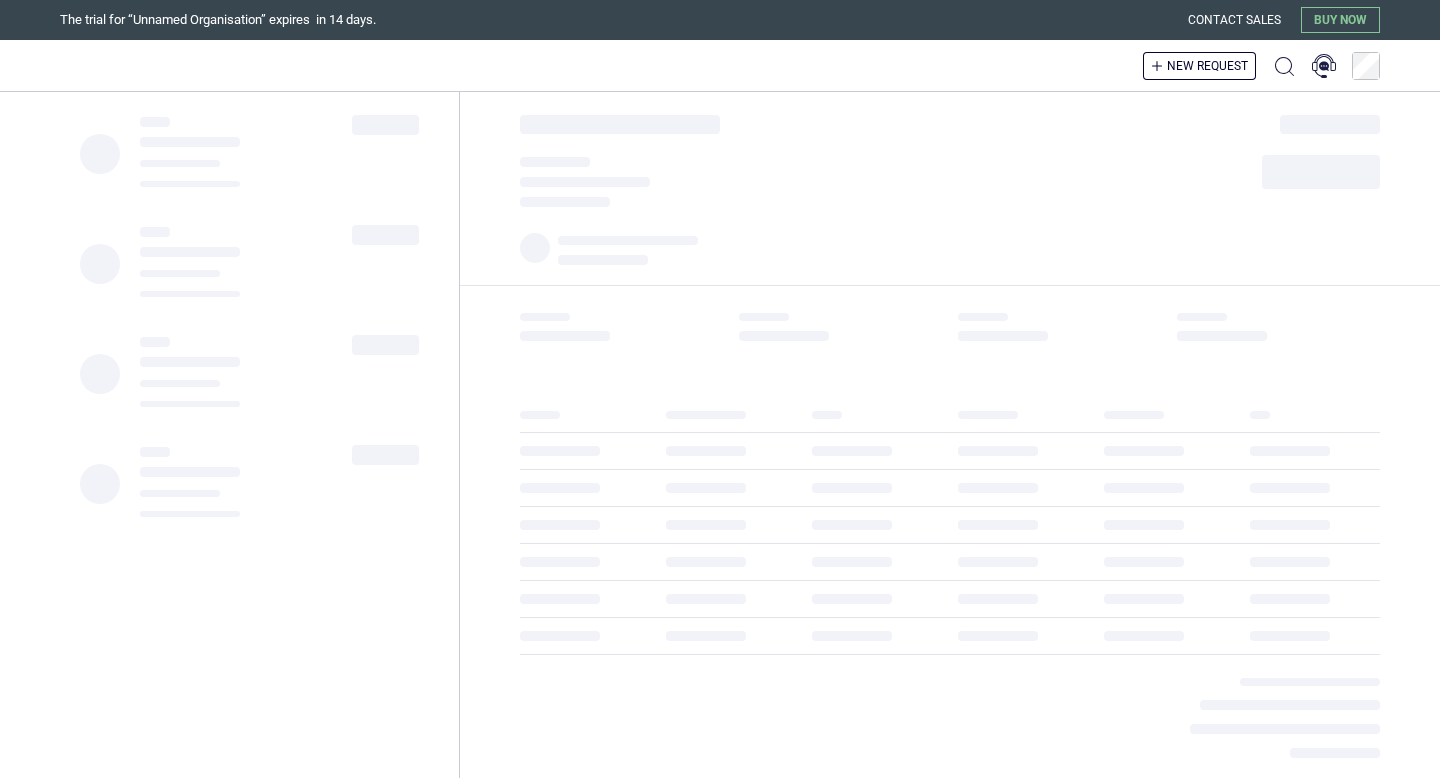 scroll, scrollTop: 0, scrollLeft: 0, axis: both 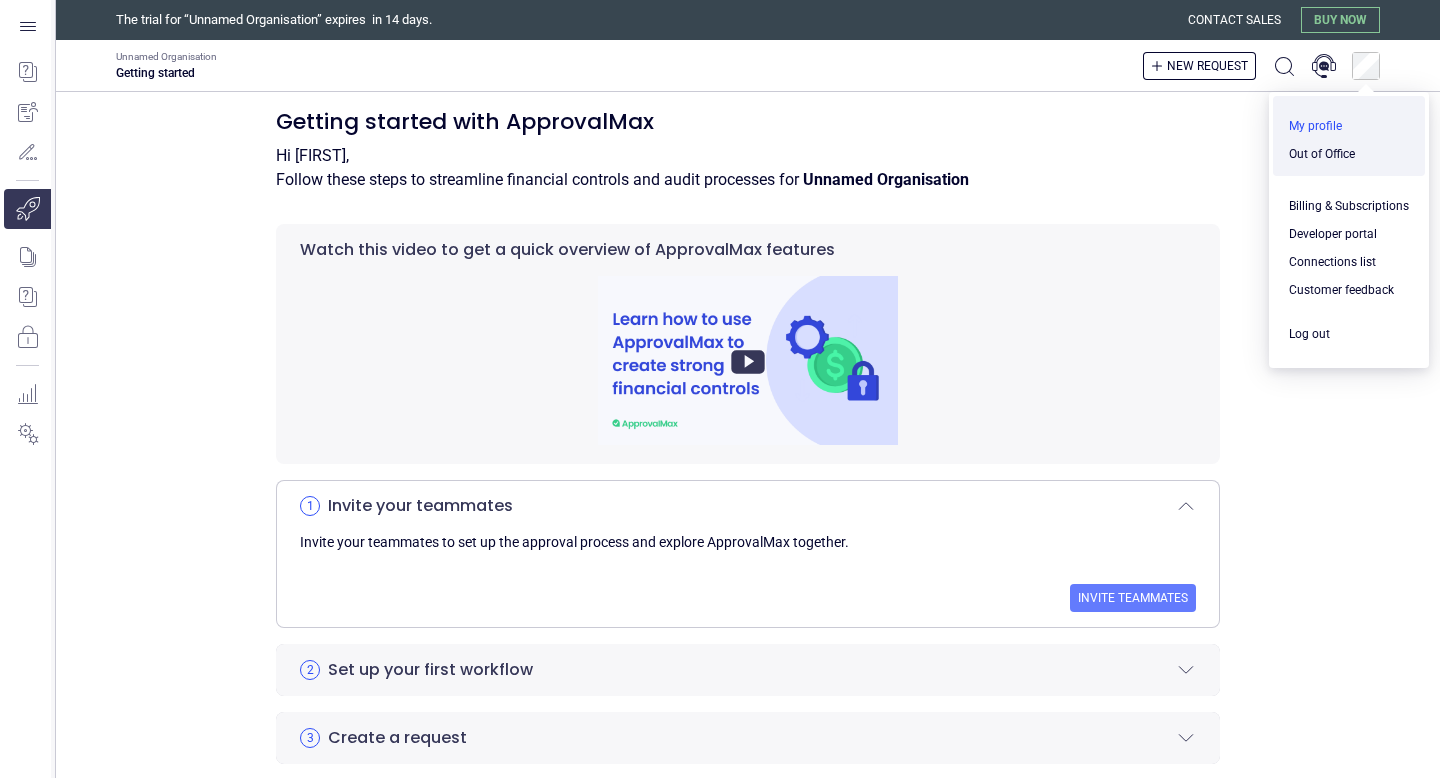 click at bounding box center (1349, 126) 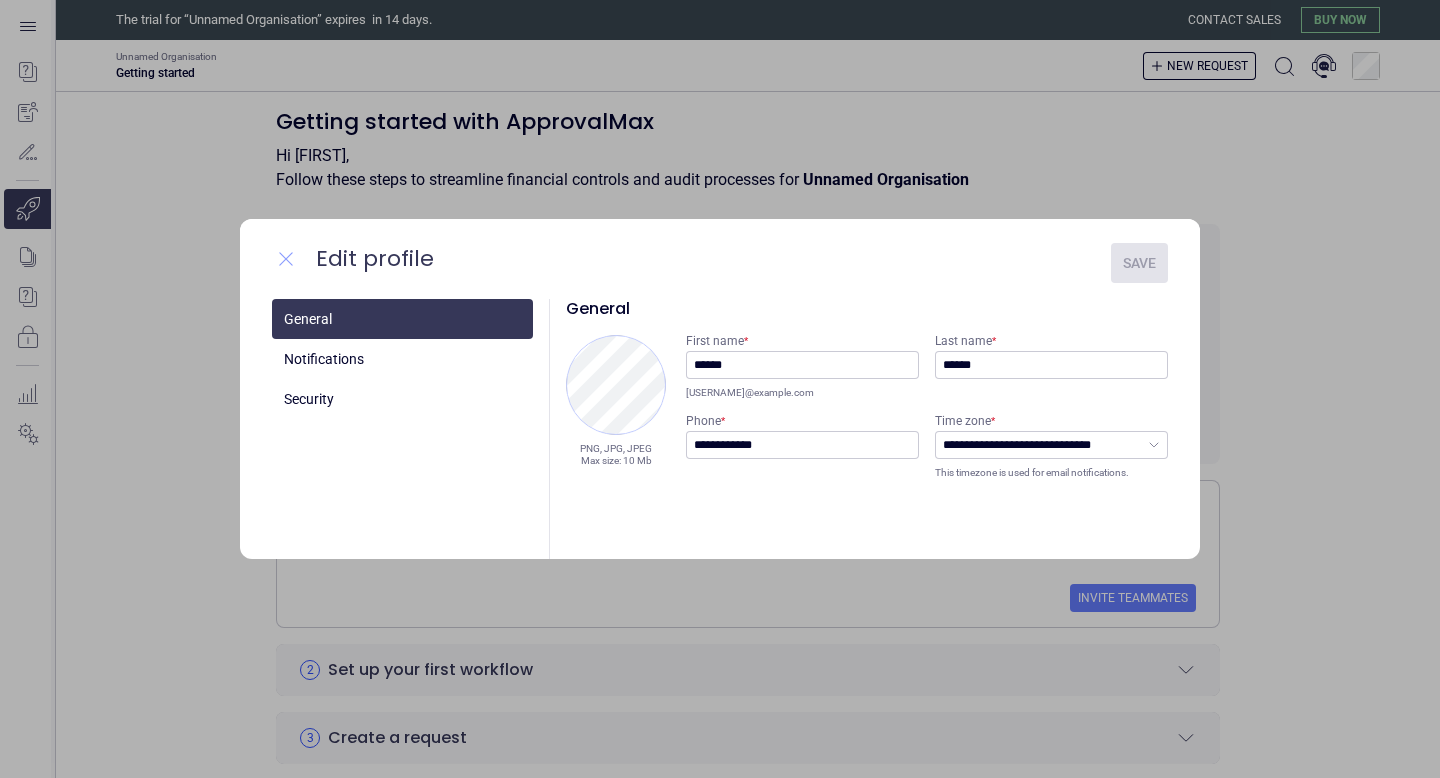 click at bounding box center [286, 259] 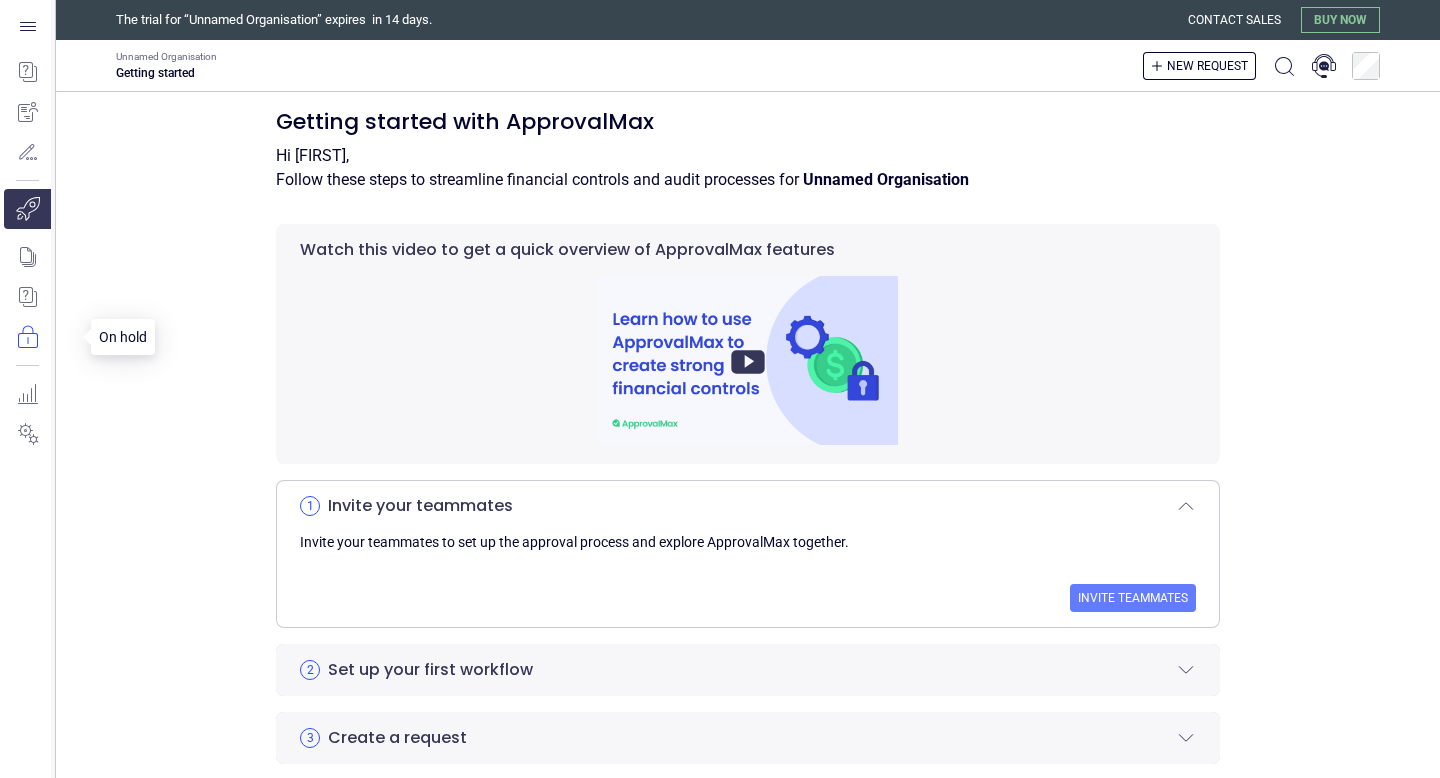 click at bounding box center [41, 337] 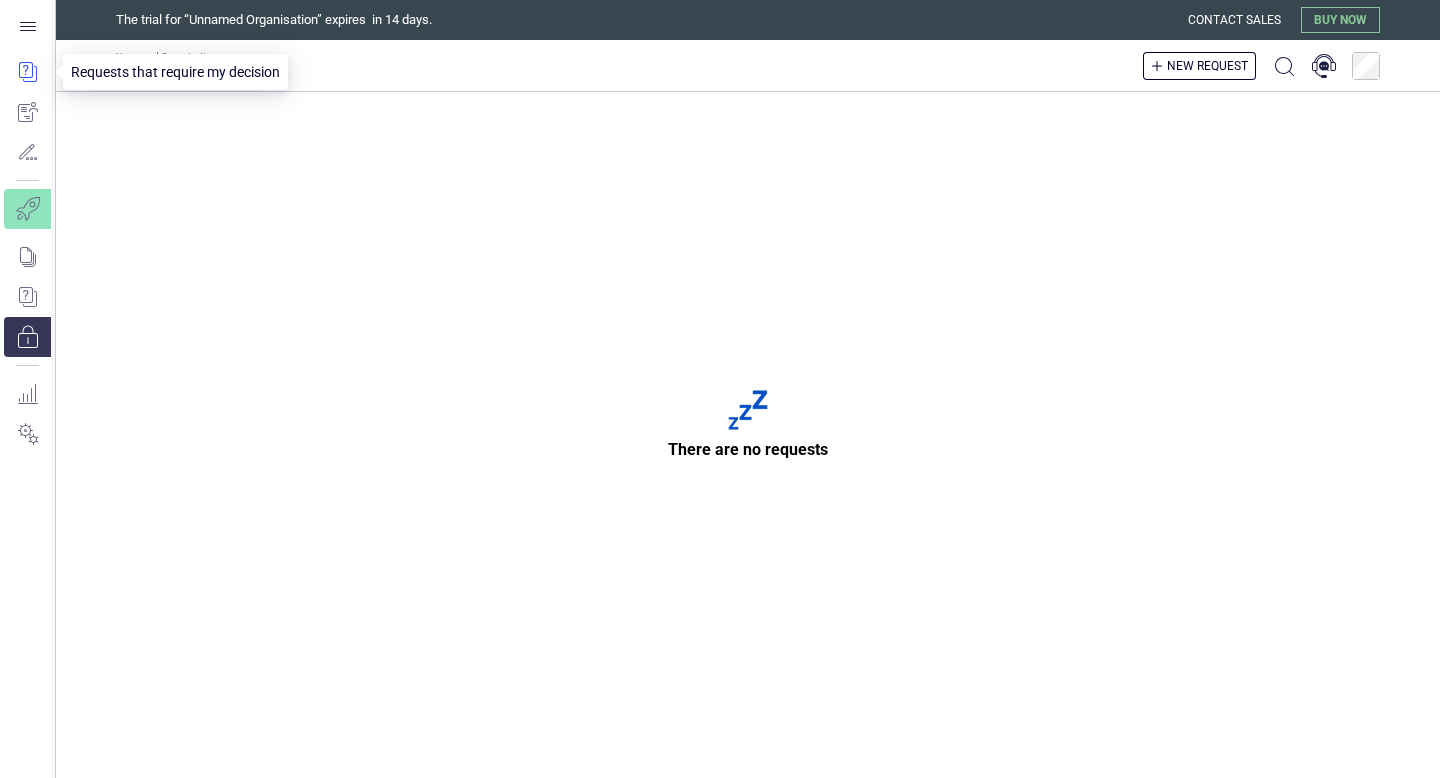 click at bounding box center [27, 72] 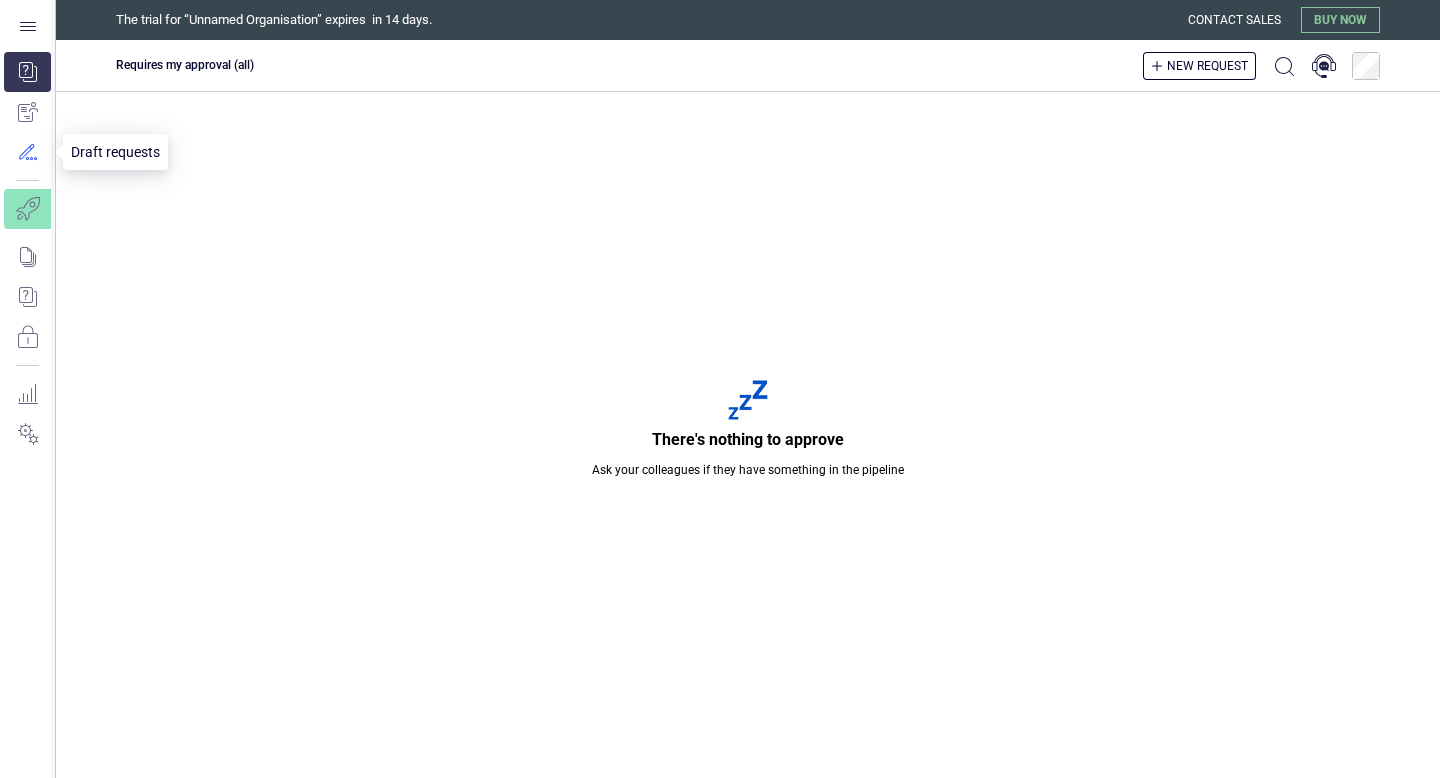 click at bounding box center [27, 152] 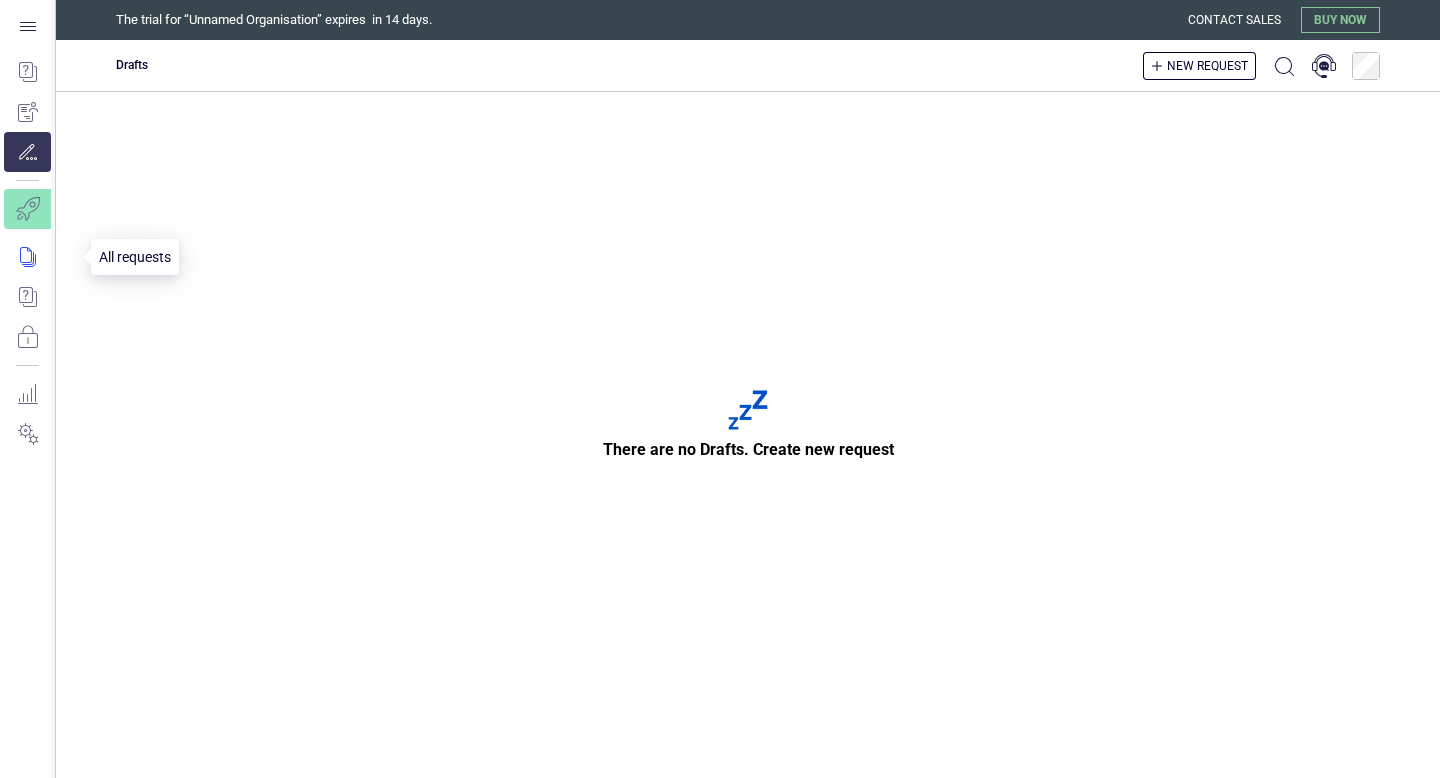 click at bounding box center [41, 257] 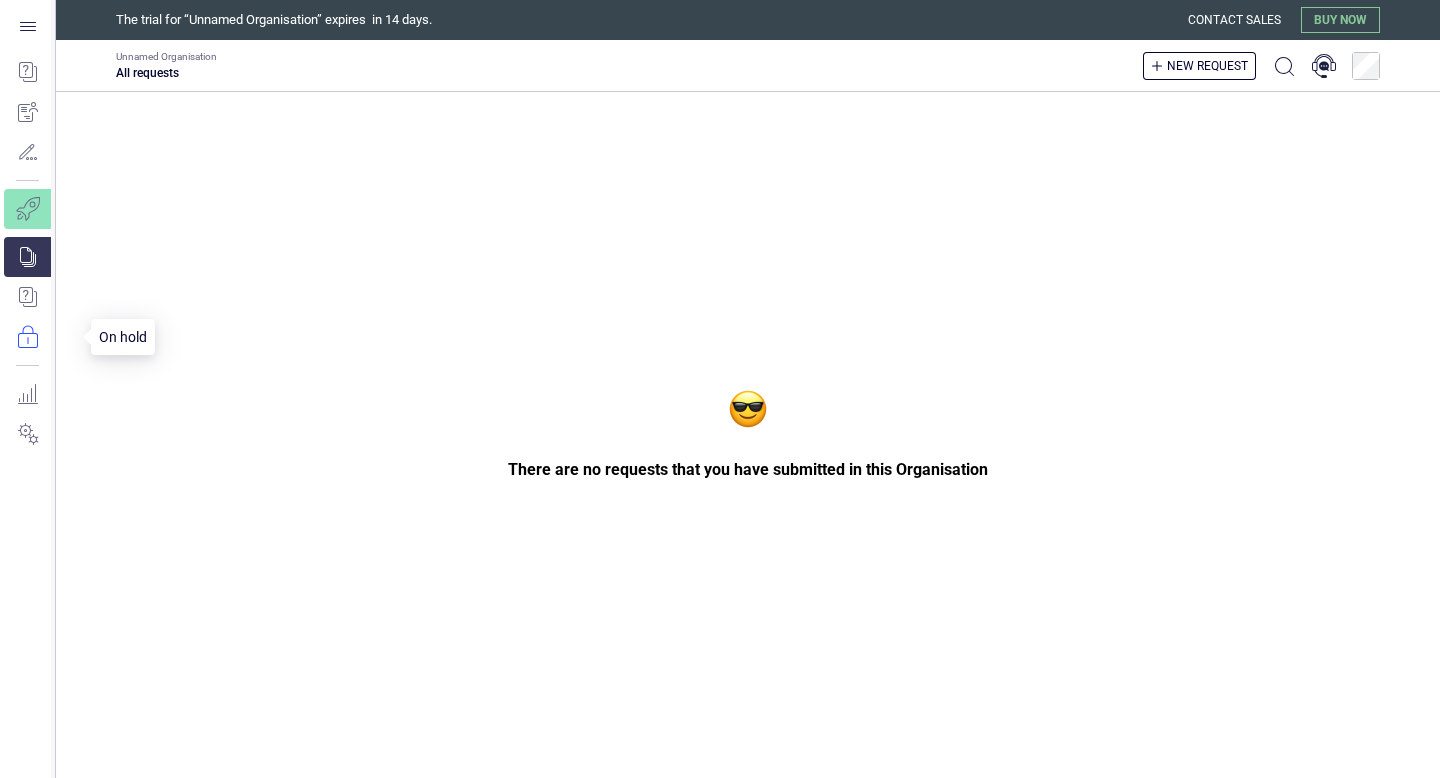 click at bounding box center [41, 337] 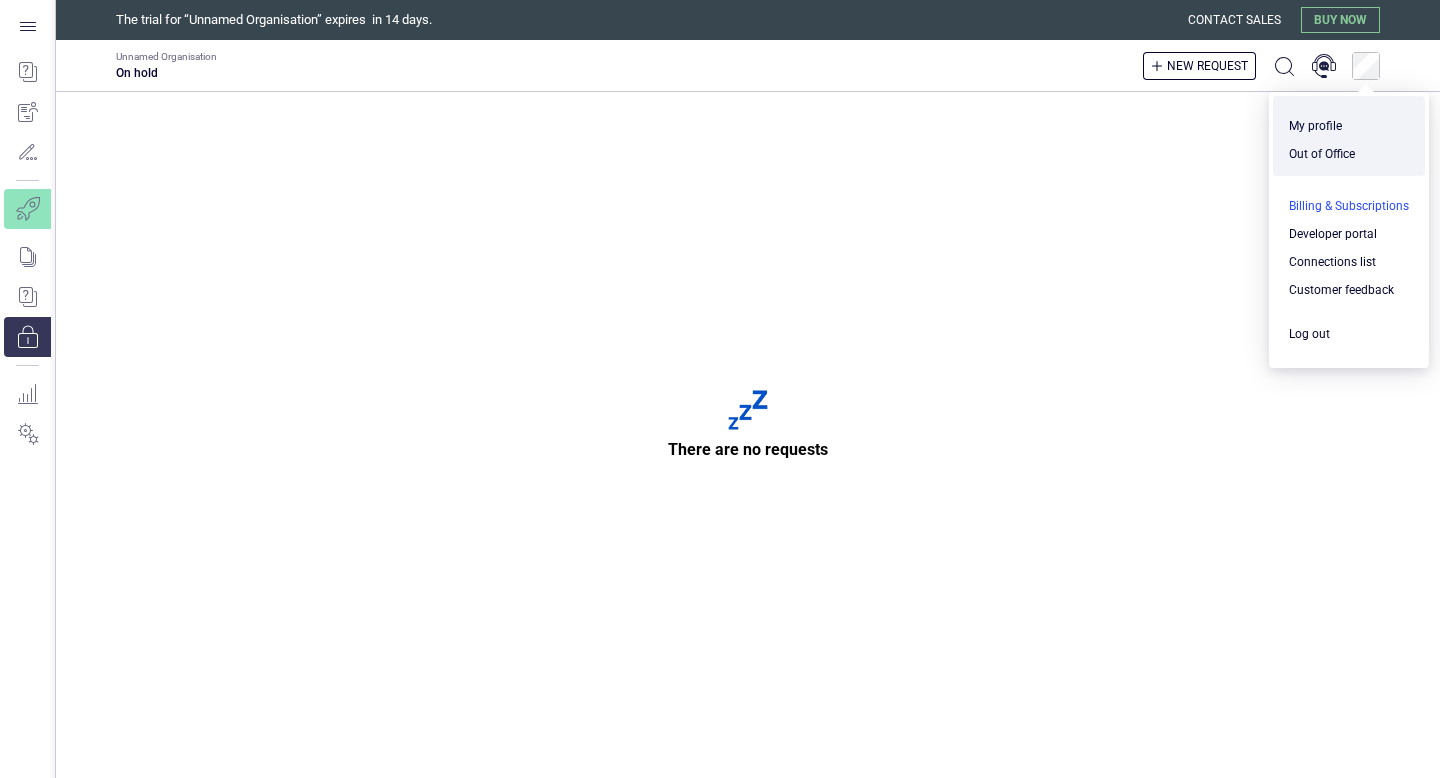 click at bounding box center (1349, 206) 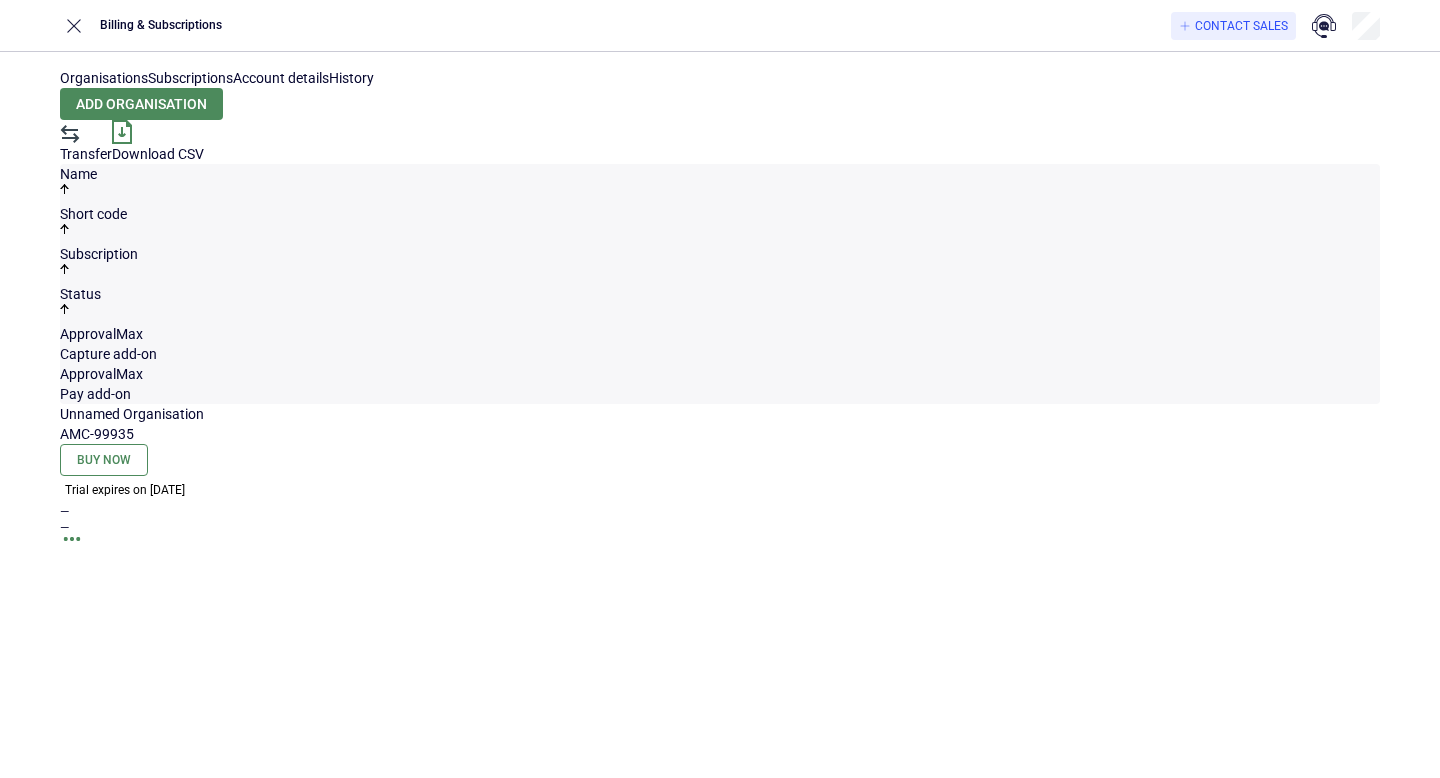 scroll, scrollTop: 0, scrollLeft: 0, axis: both 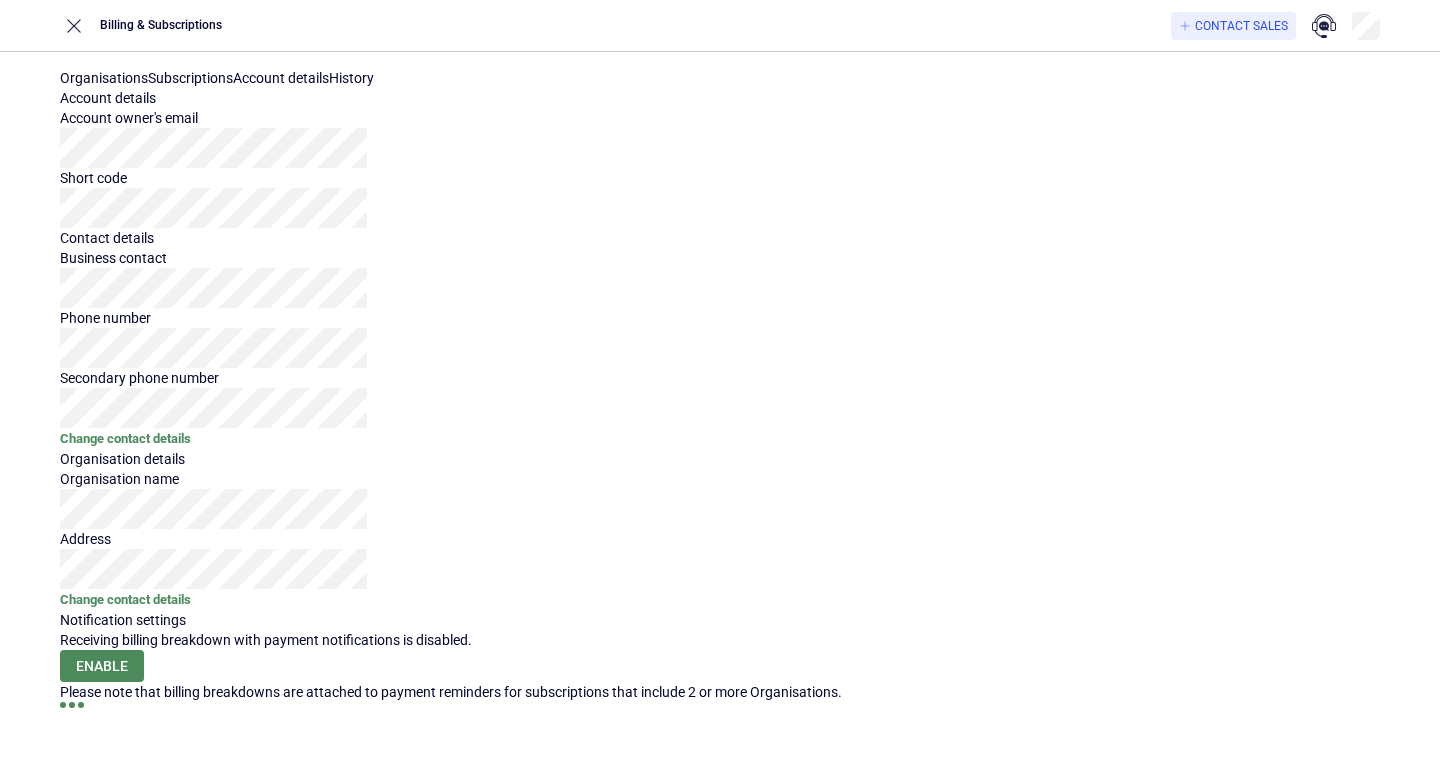 click at bounding box center [72, 705] 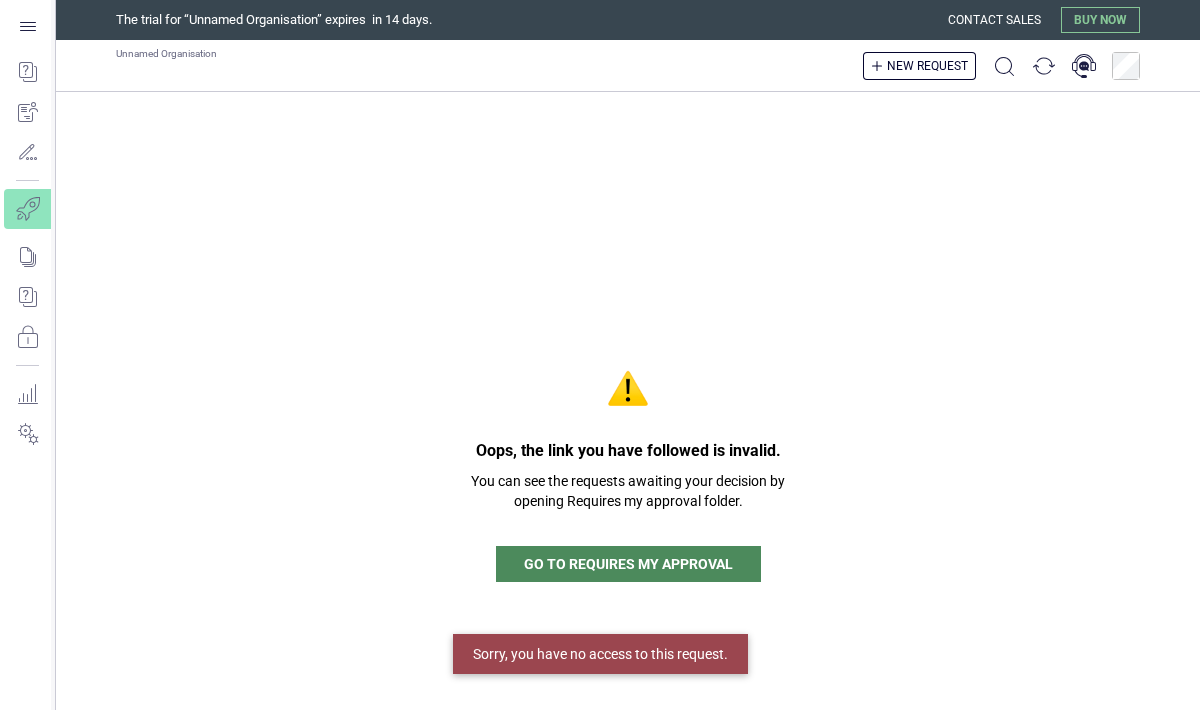 scroll, scrollTop: 0, scrollLeft: 0, axis: both 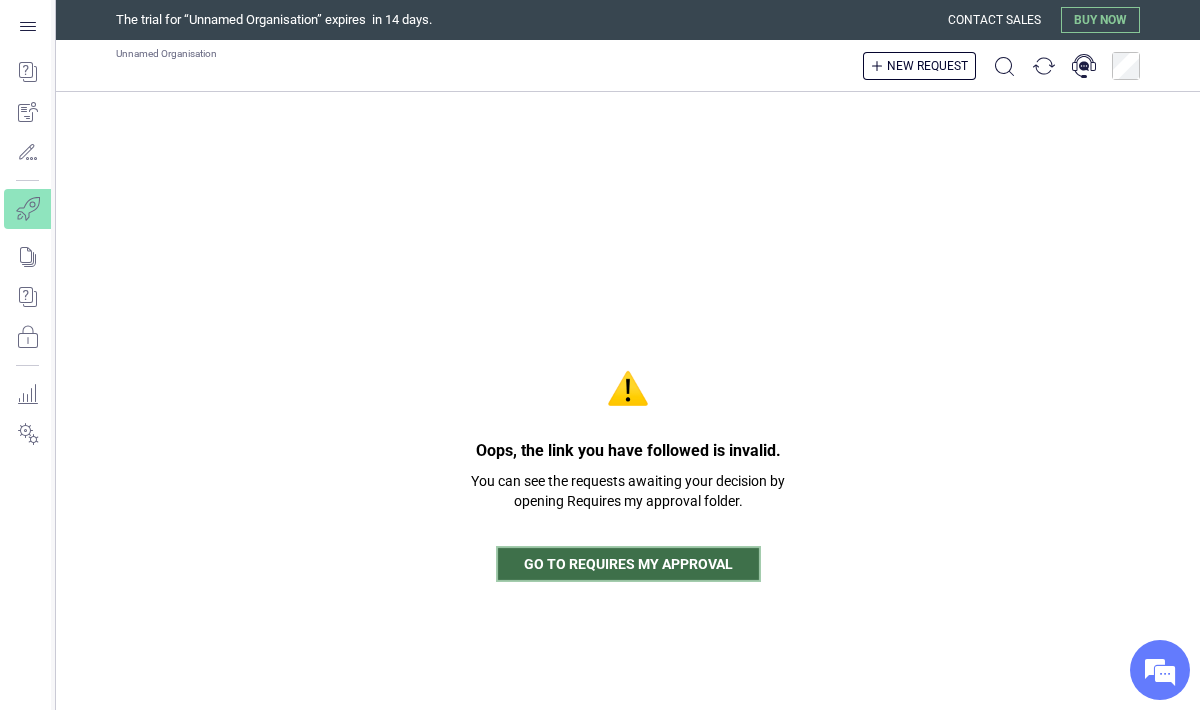 click on "GO TO REQUIRES MY APPROVAL" at bounding box center [628, 564] 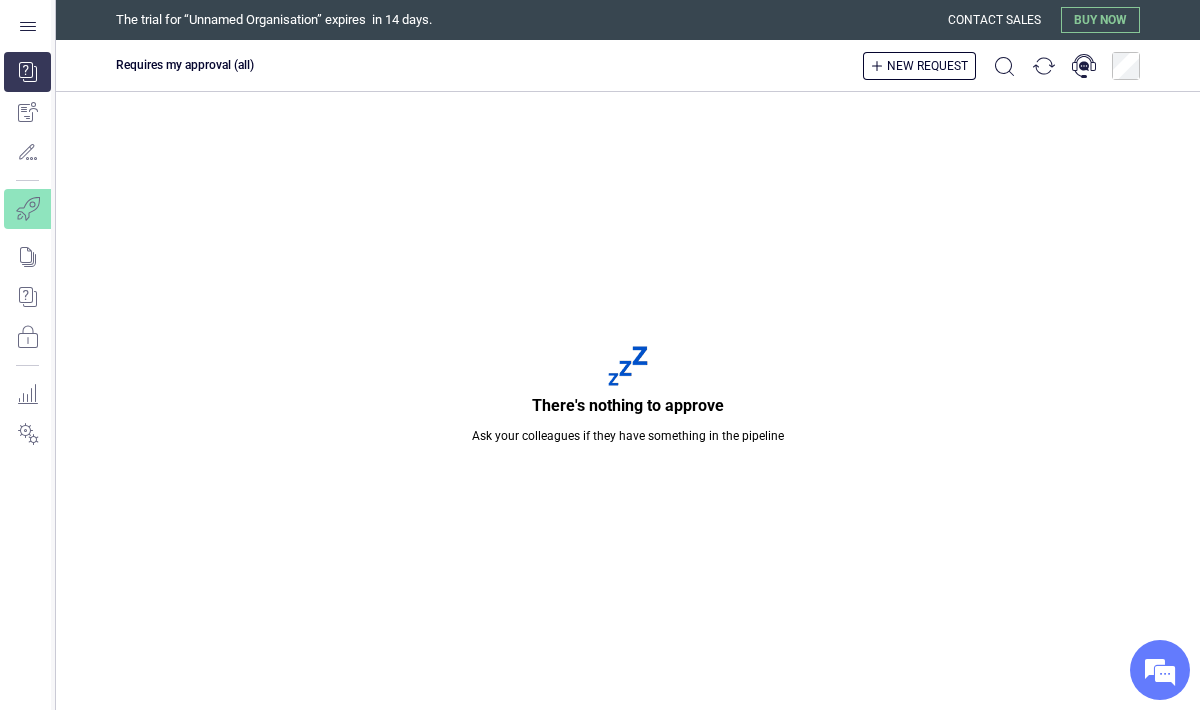 scroll, scrollTop: 0, scrollLeft: 0, axis: both 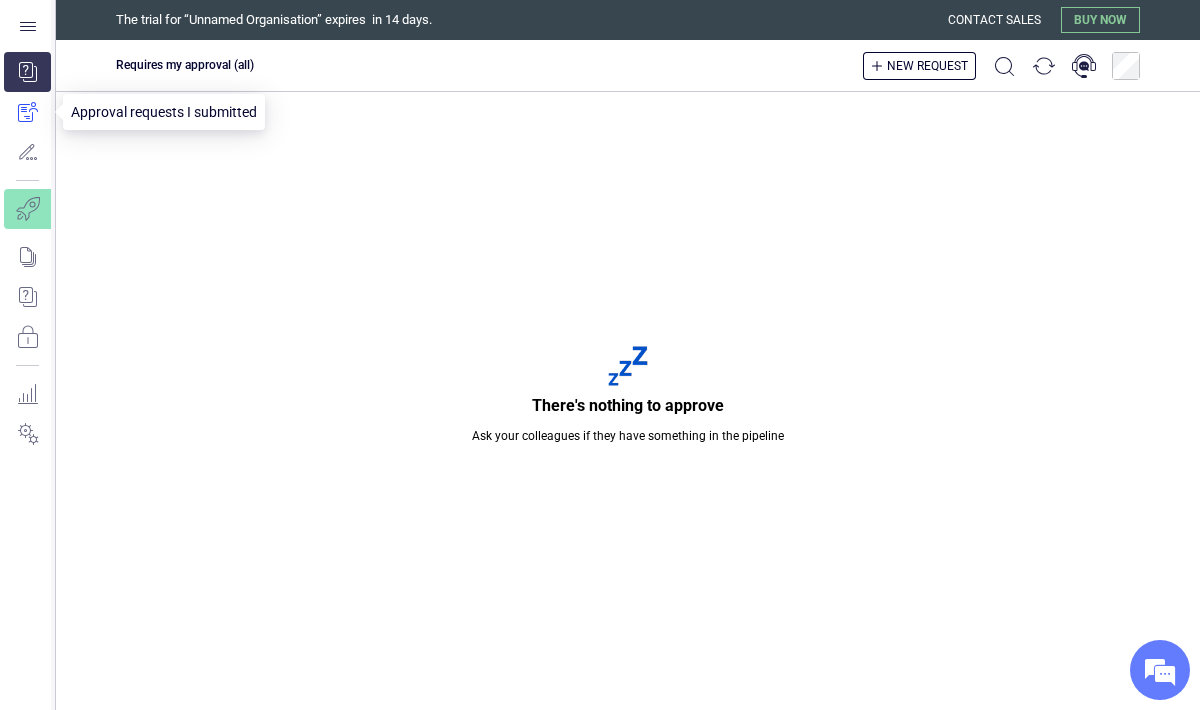 click at bounding box center [27, 112] 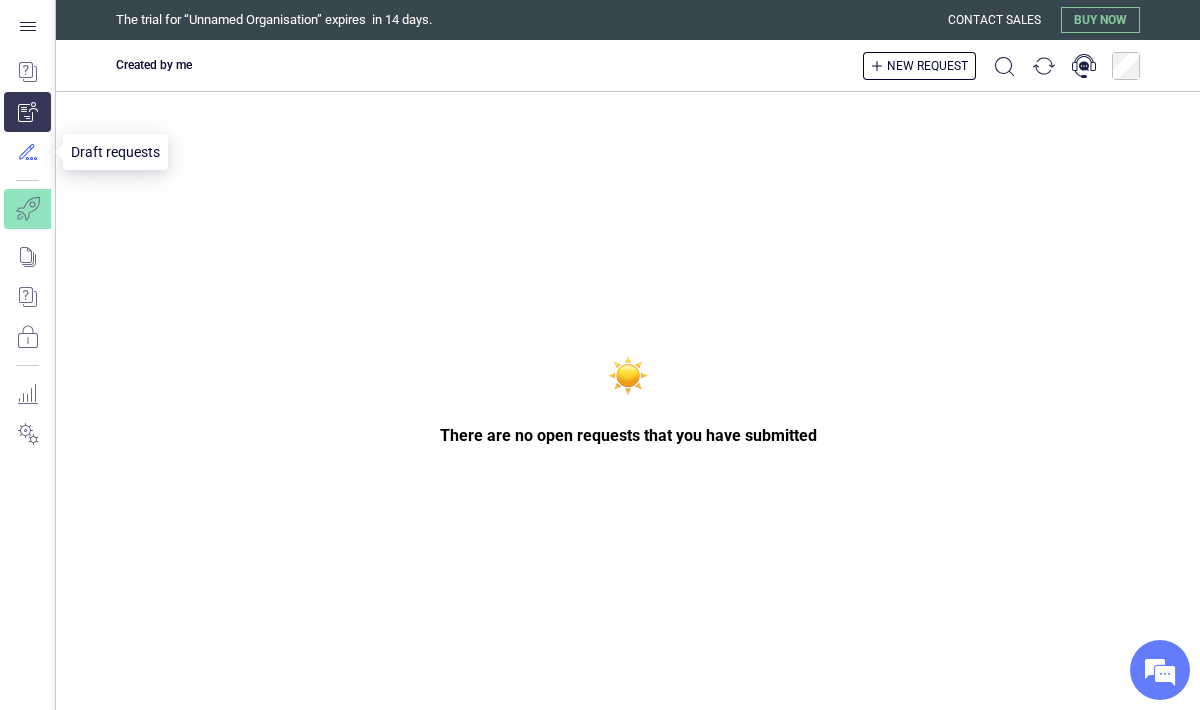 click at bounding box center (27, 152) 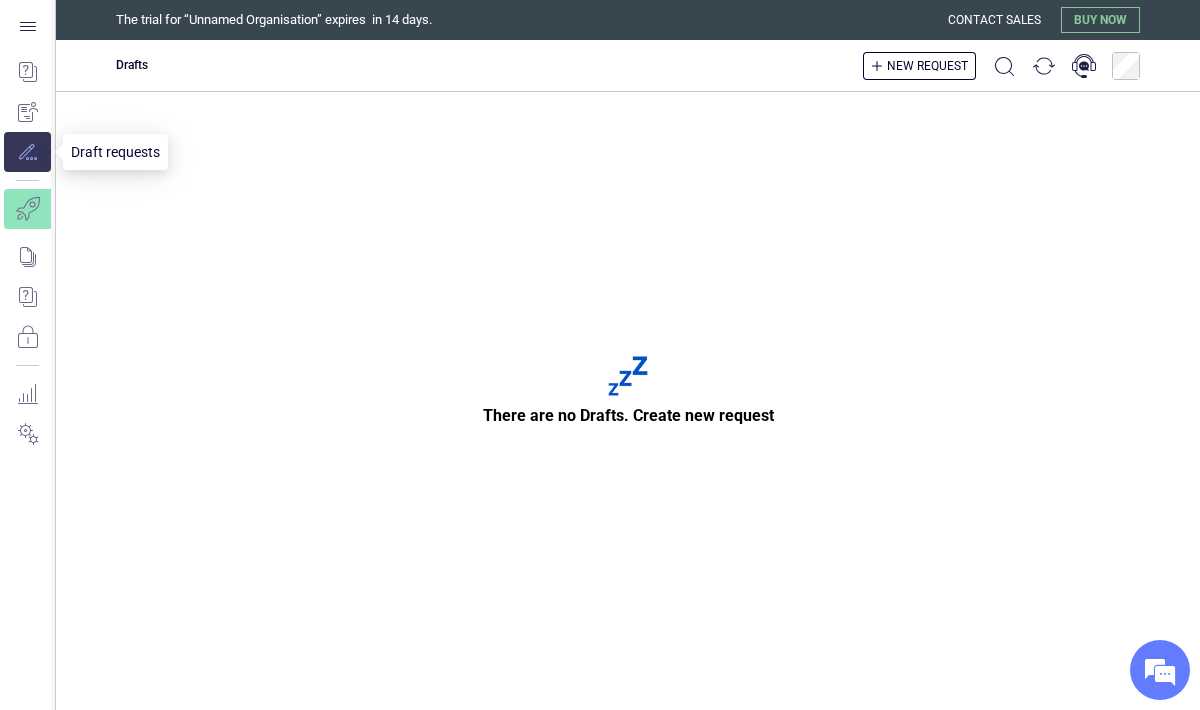 scroll, scrollTop: 0, scrollLeft: 0, axis: both 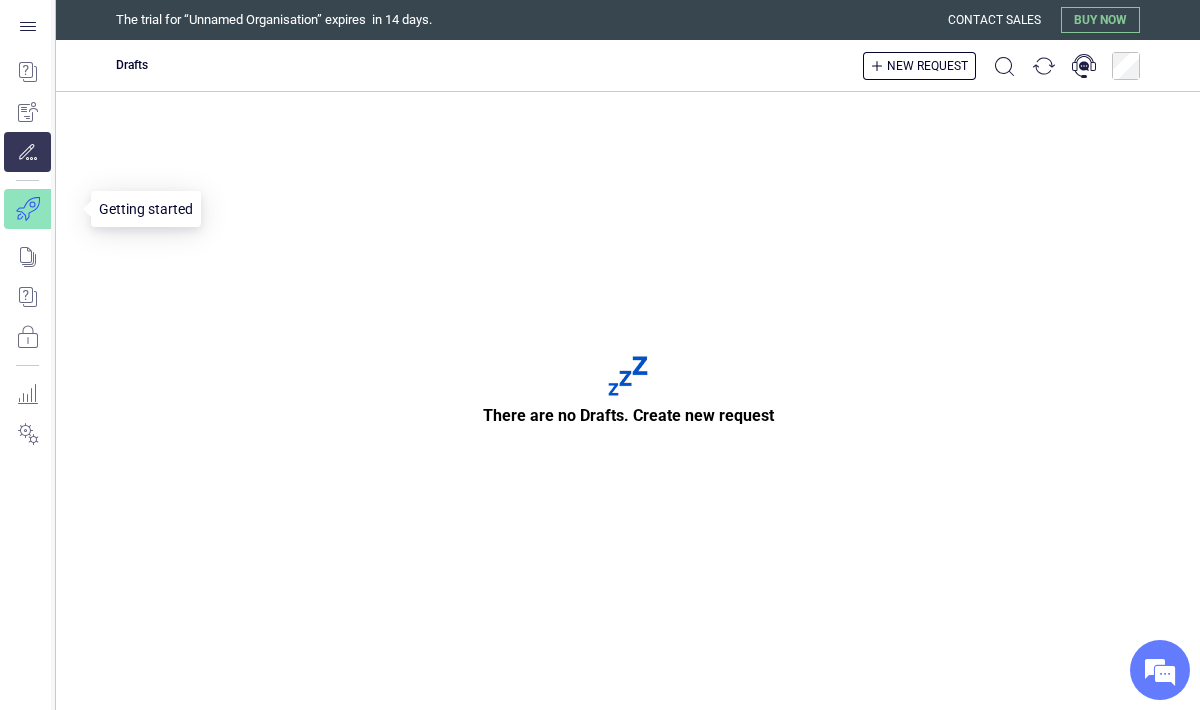 click at bounding box center (41, 209) 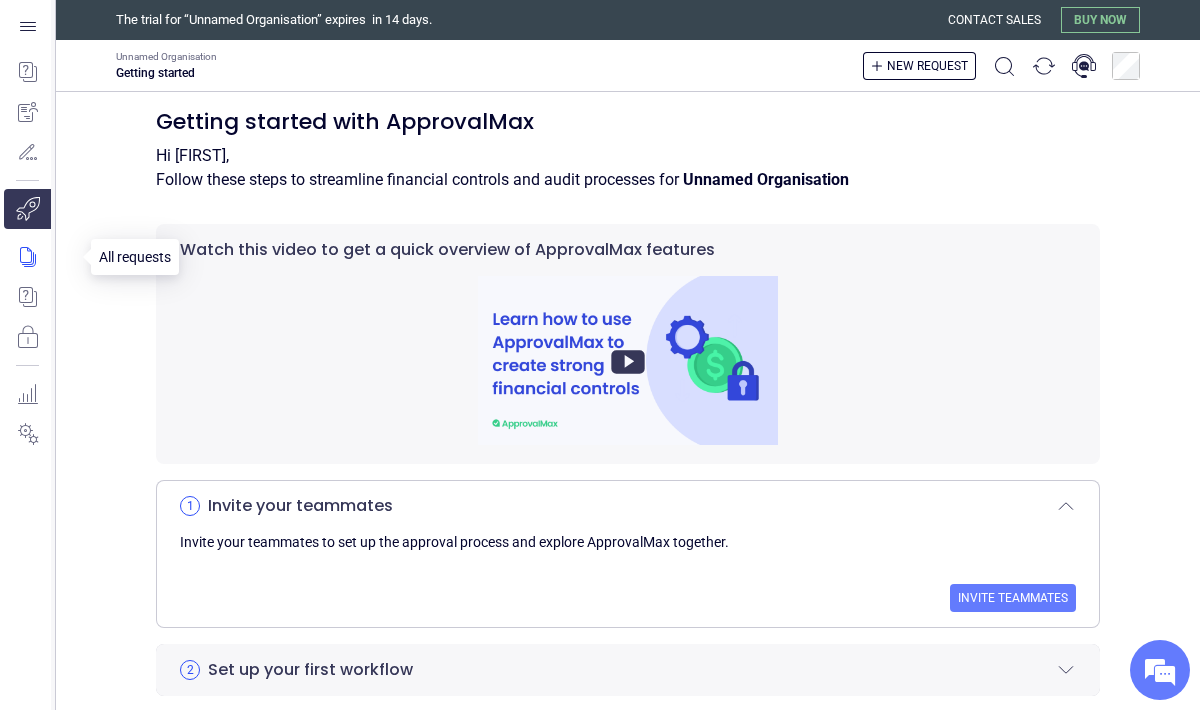 click at bounding box center [41, 257] 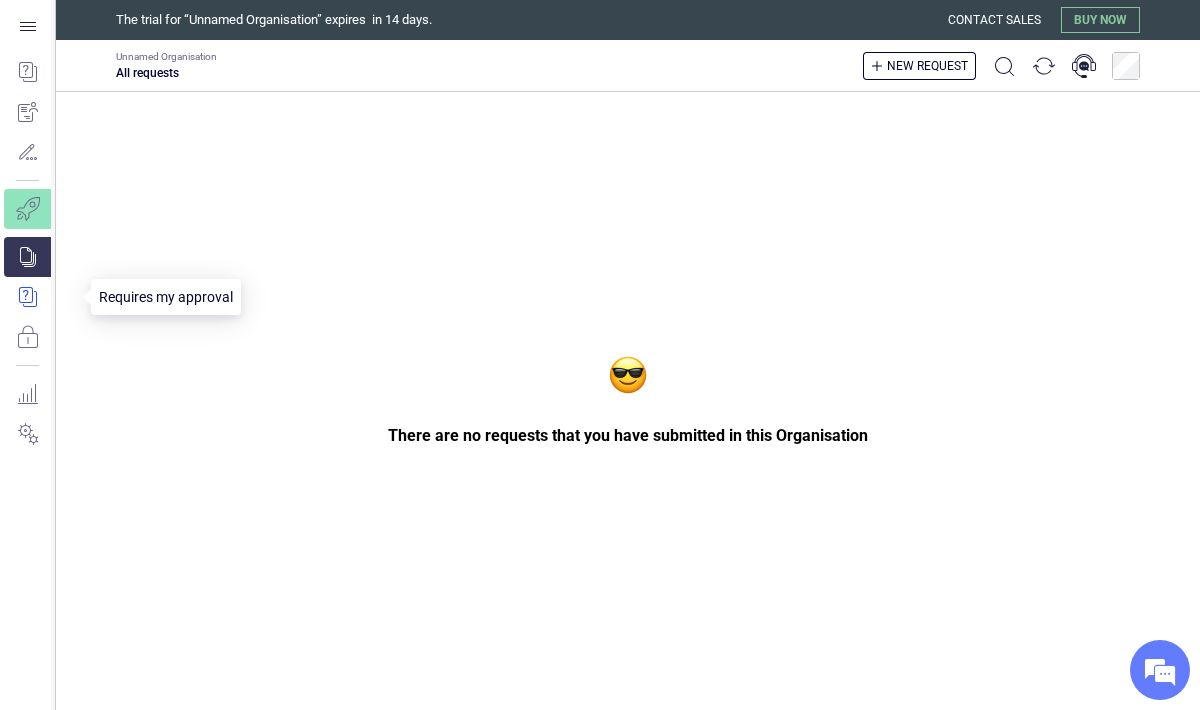 click at bounding box center (41, 297) 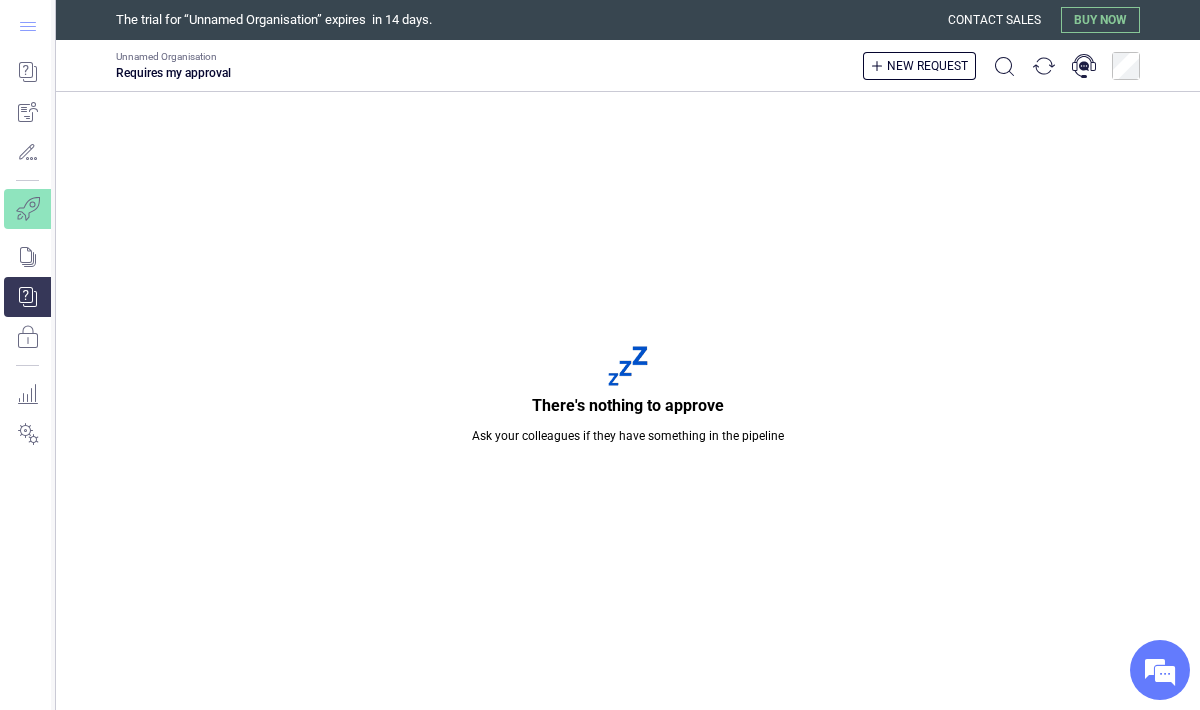 click at bounding box center [28, 26] 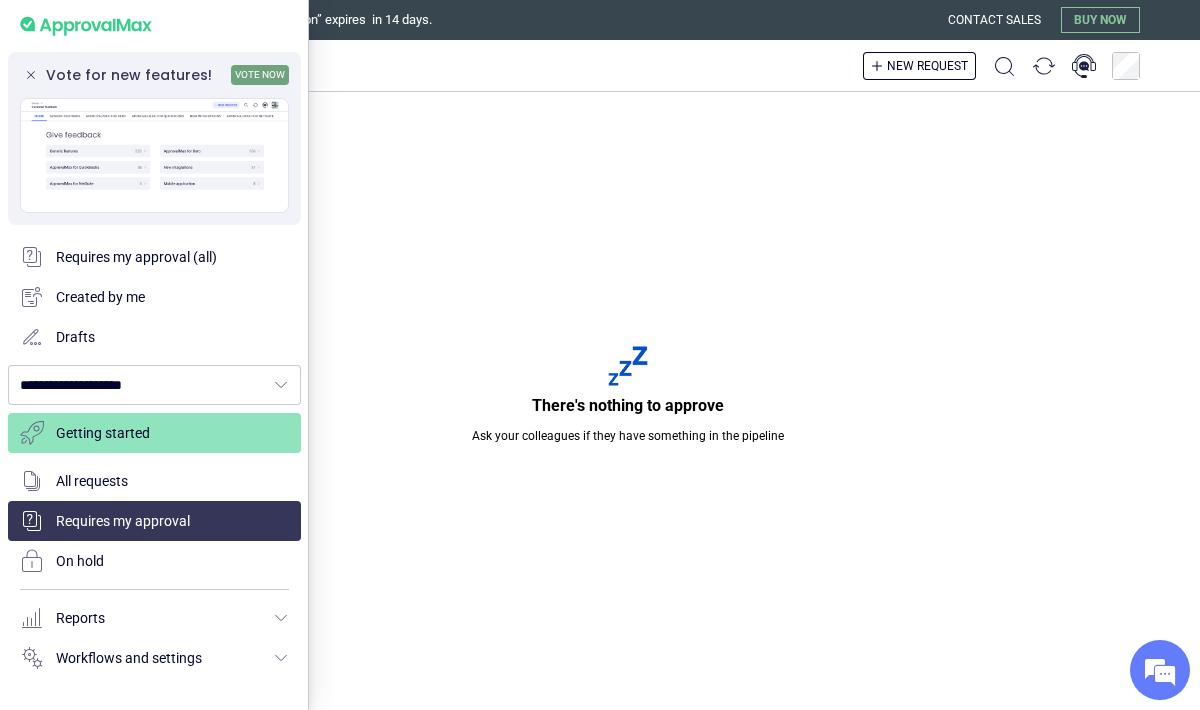 click at bounding box center [600, 355] 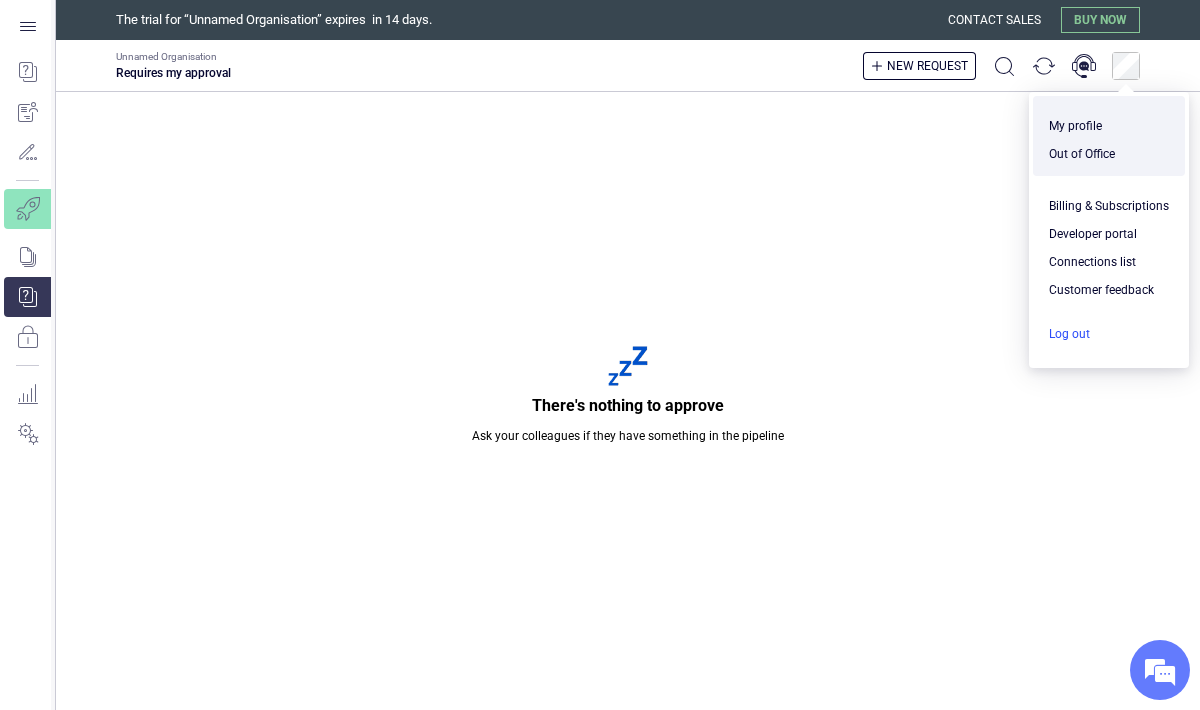 click at bounding box center (1109, 334) 